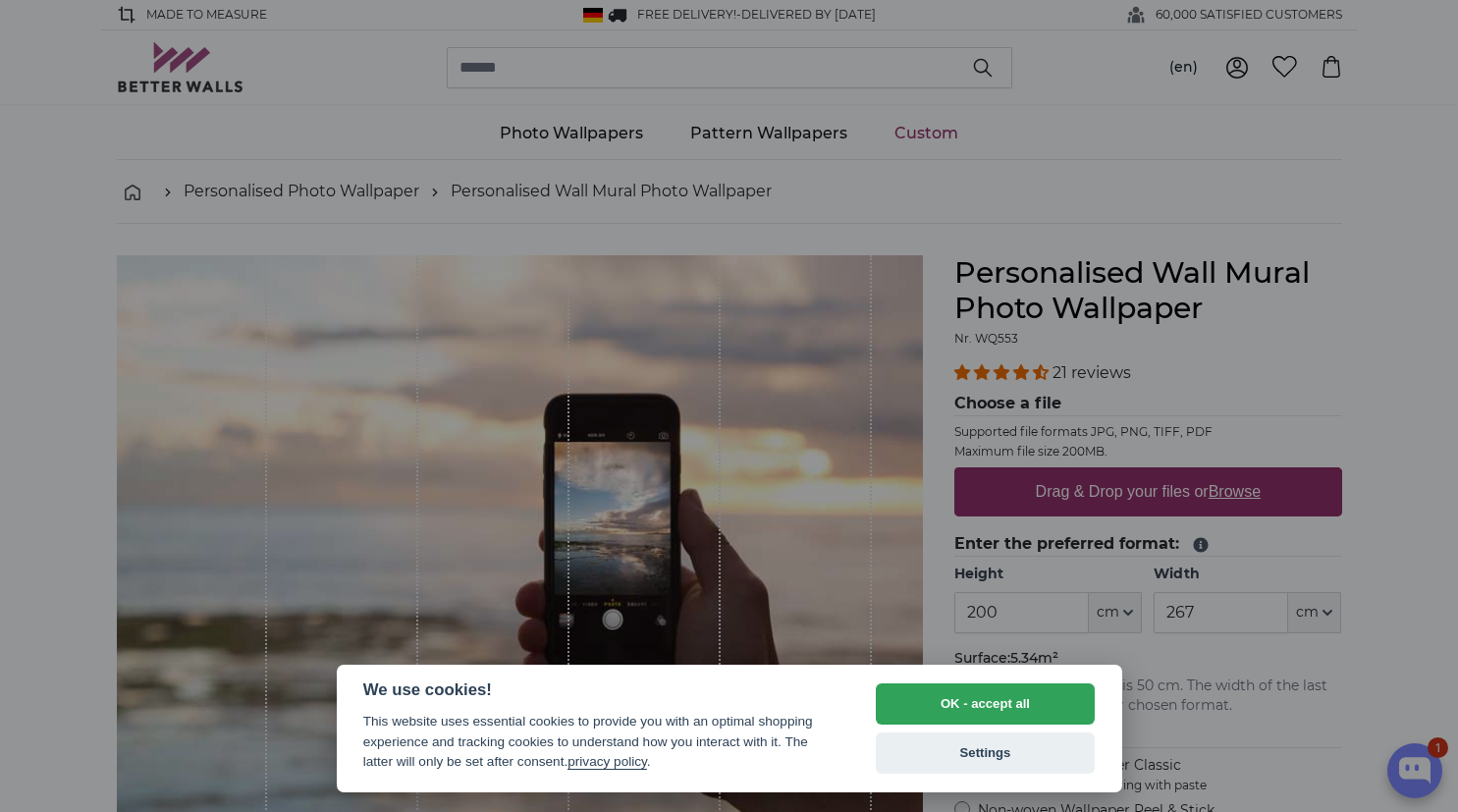 select on "**" 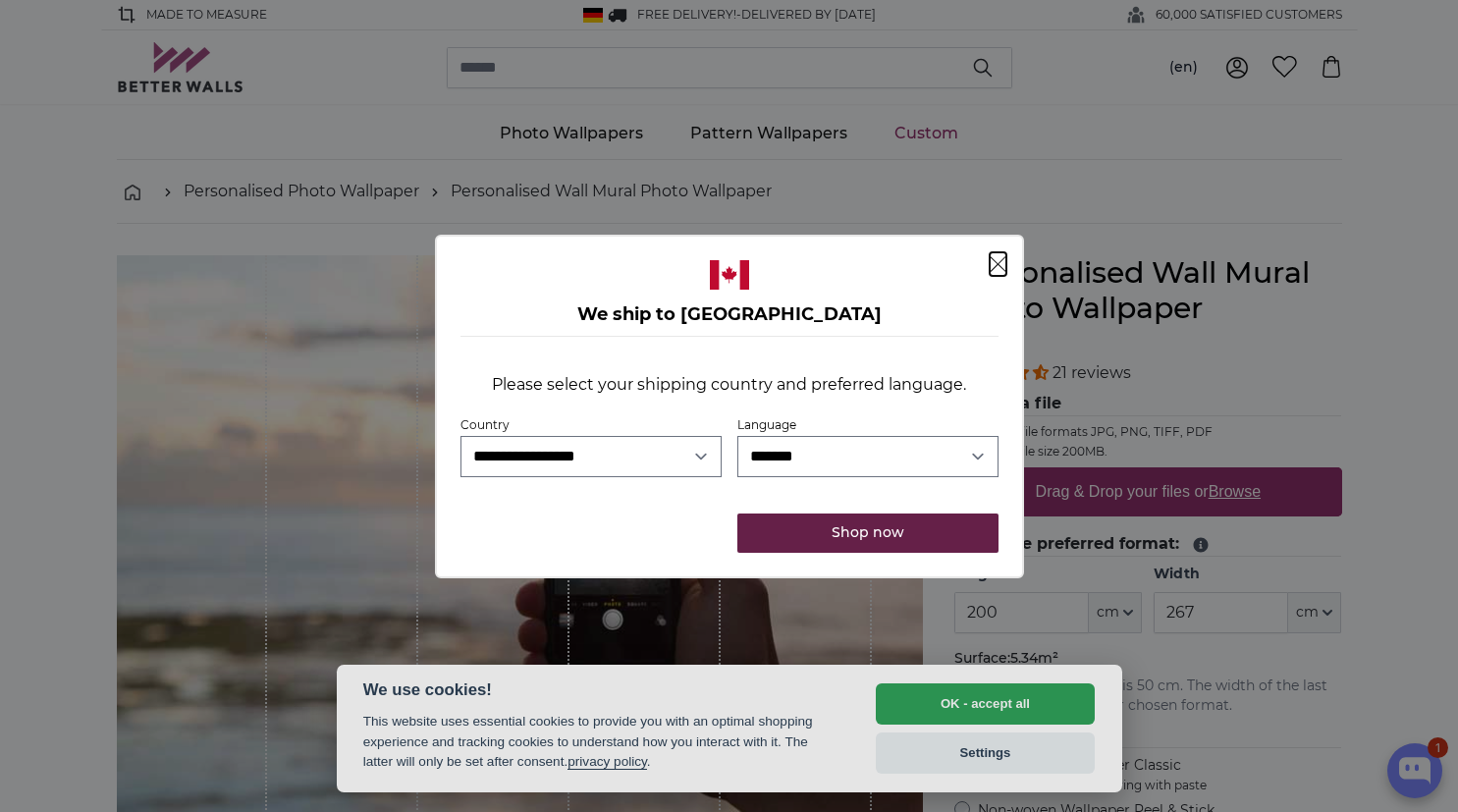 scroll, scrollTop: 0, scrollLeft: 0, axis: both 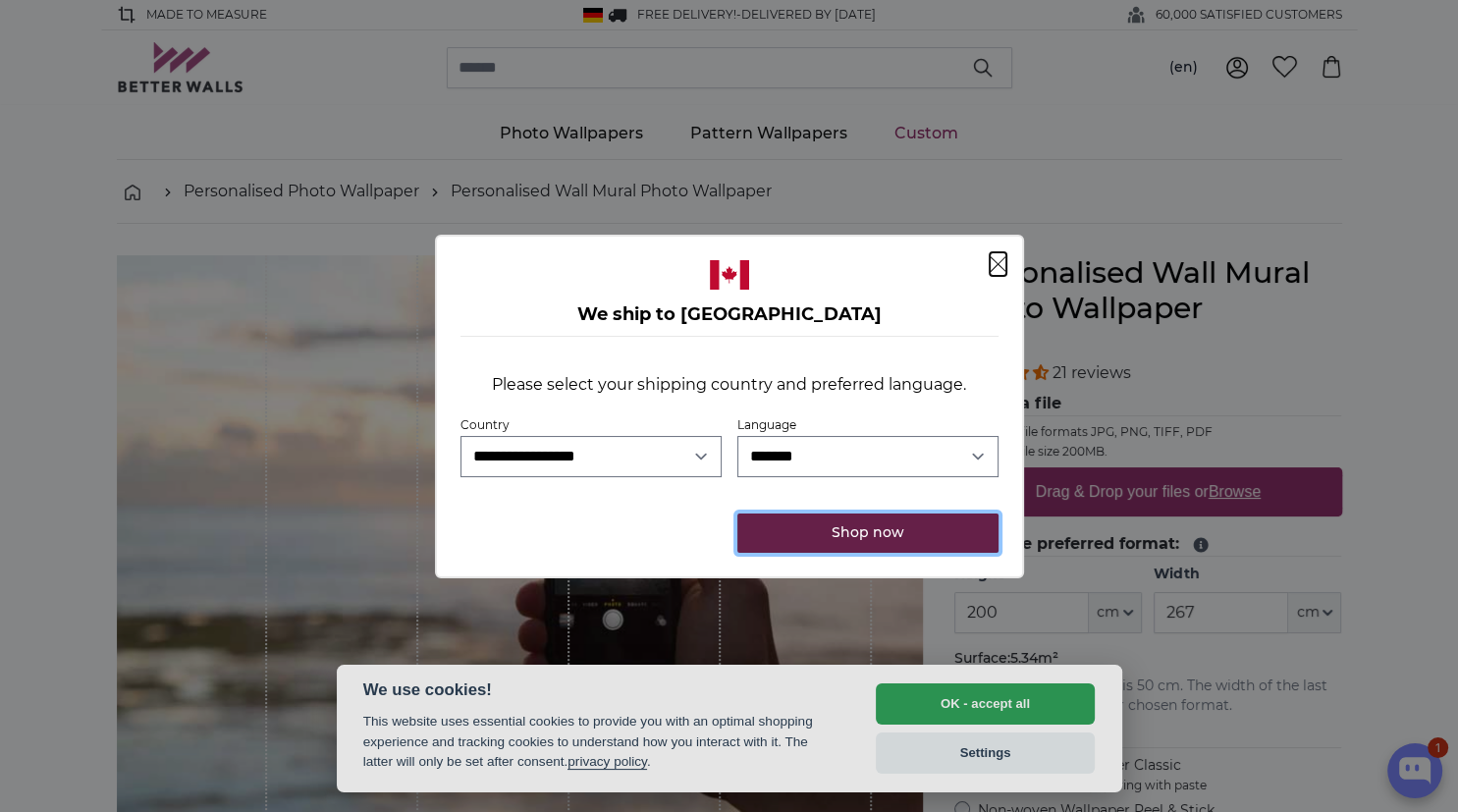 click on "Shop now" at bounding box center (867, 533) 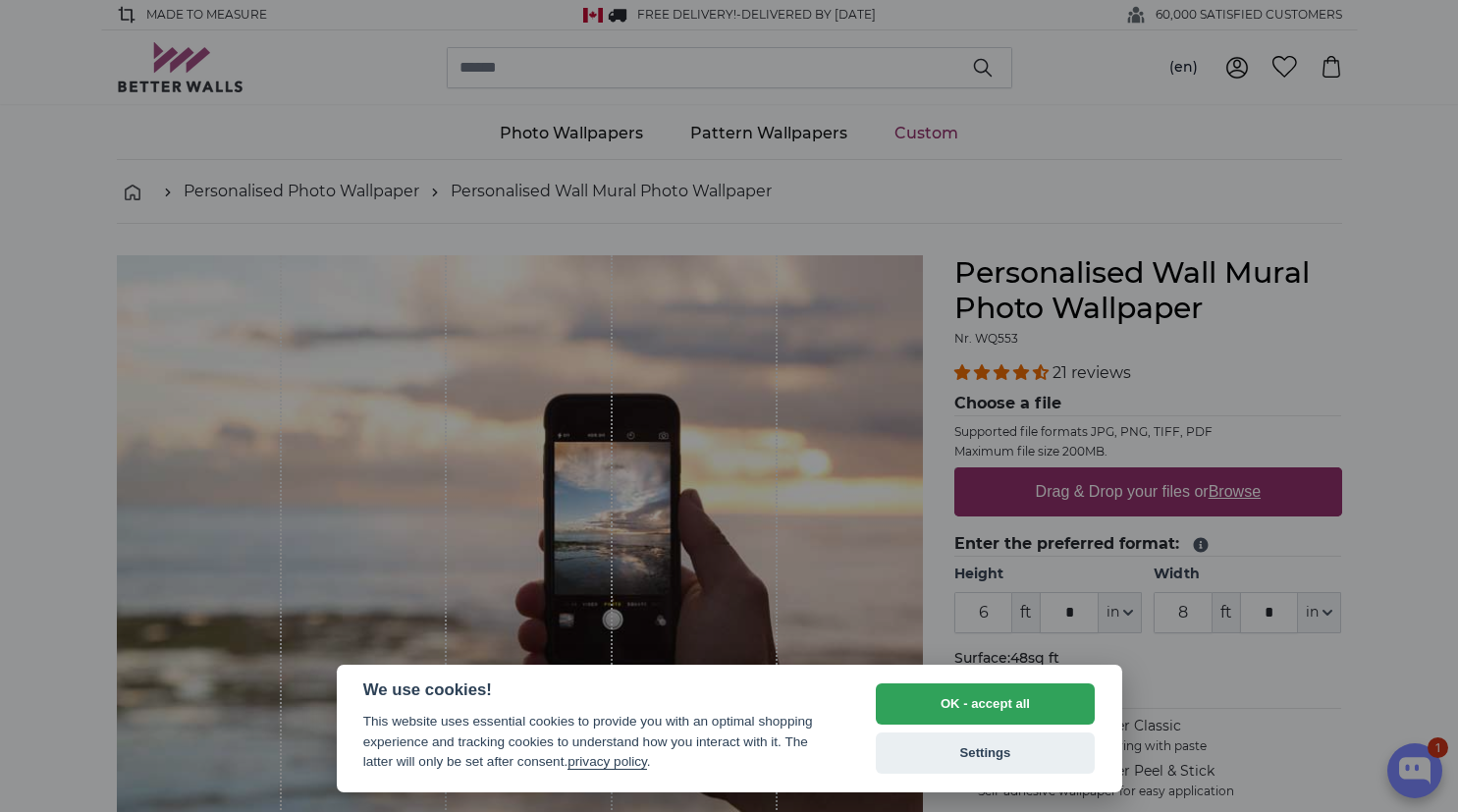 scroll, scrollTop: 0, scrollLeft: 0, axis: both 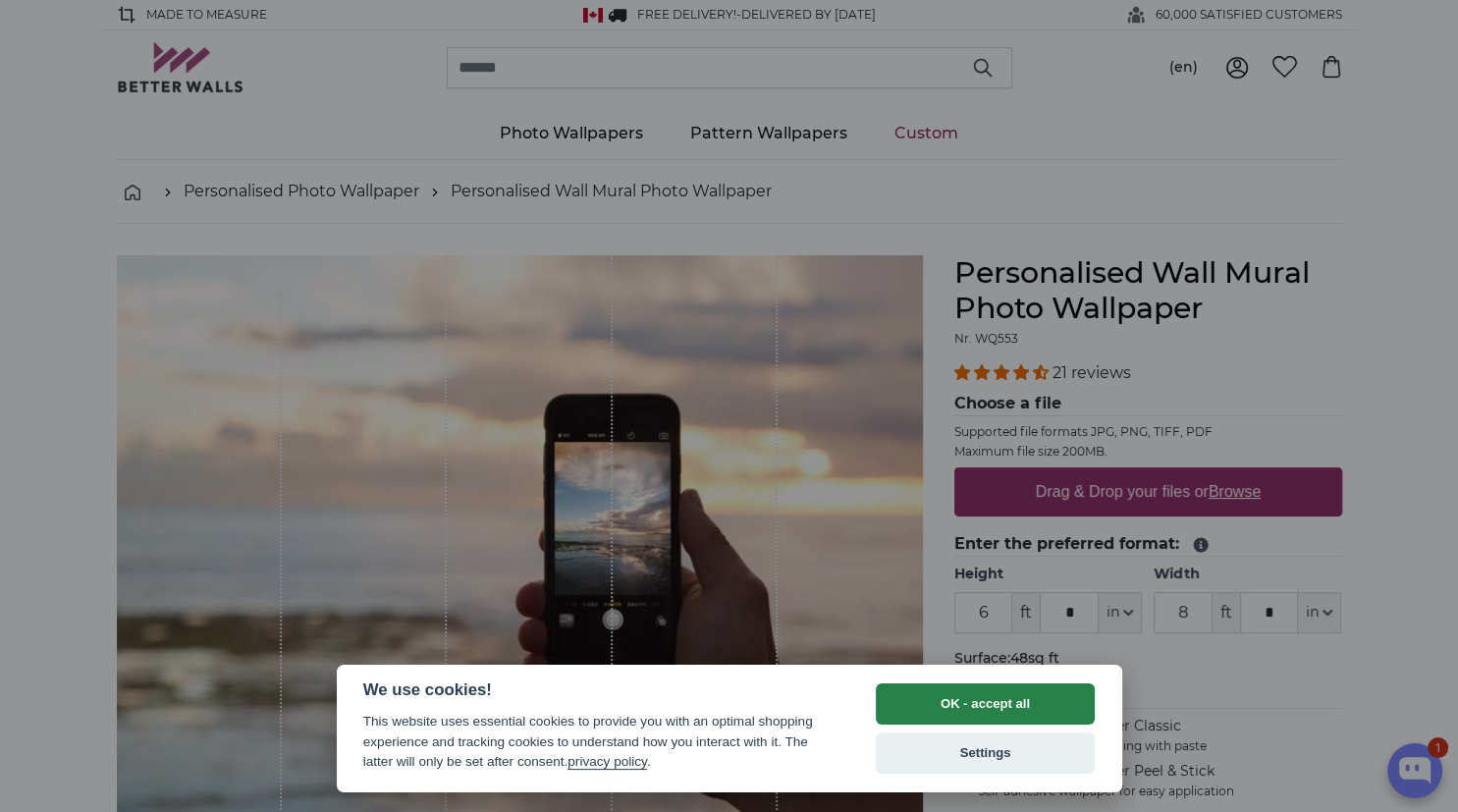 click on "OK - accept all" at bounding box center (986, 704) 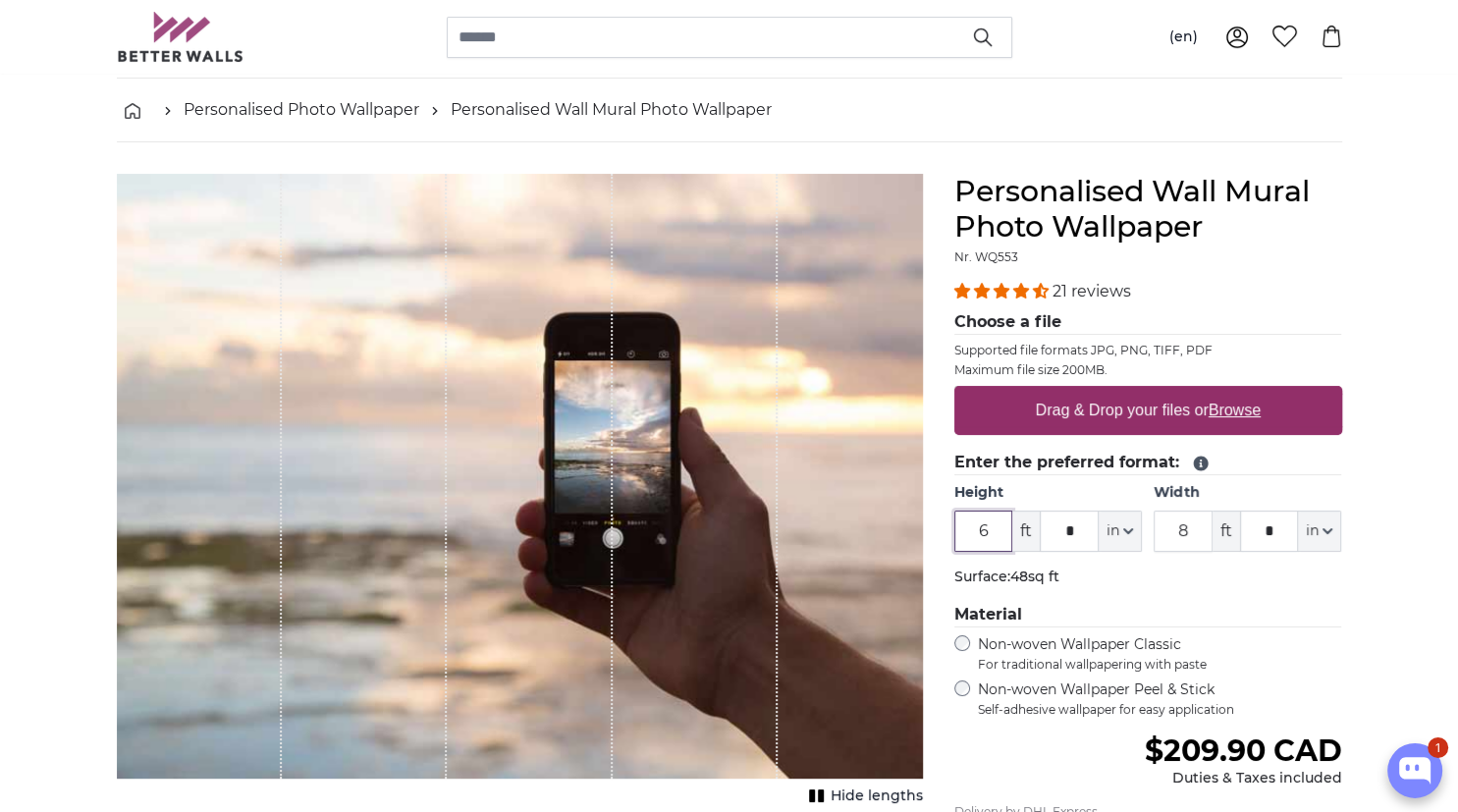 scroll, scrollTop: 0, scrollLeft: 0, axis: both 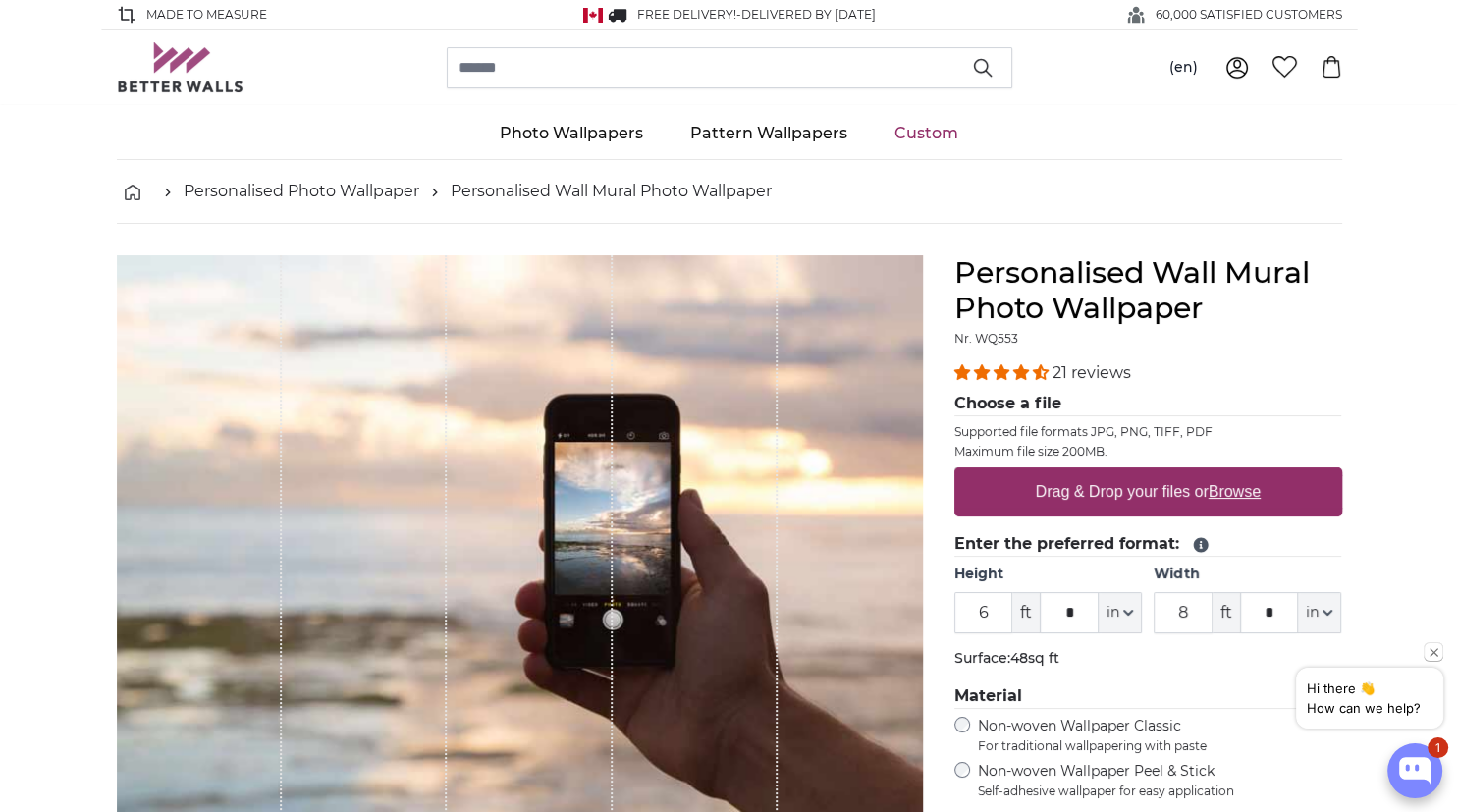 click on "Drag & Drop your files or  Browse" at bounding box center (1147, 492) 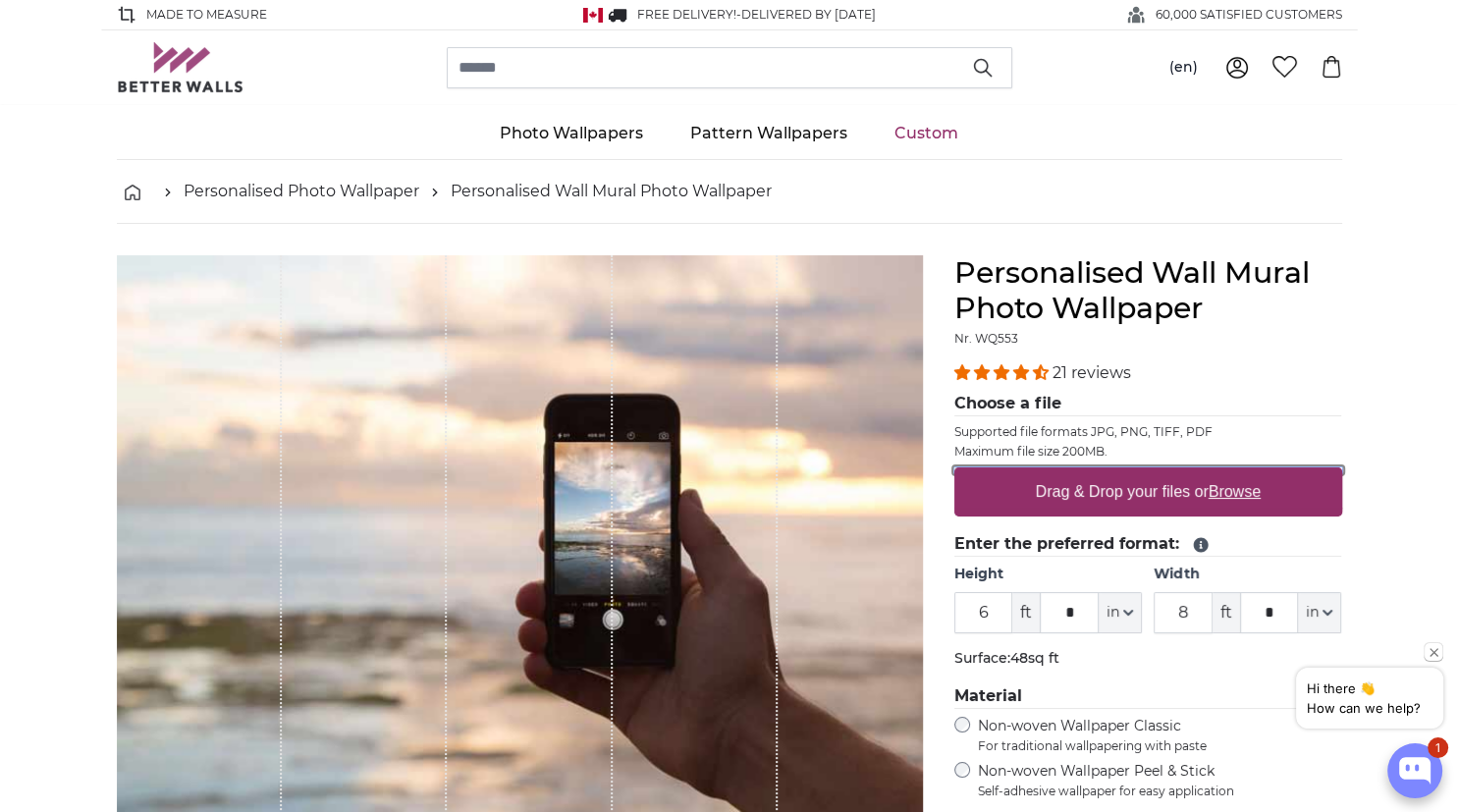 click on "Drag & Drop your files or  Browse" at bounding box center [1148, 470] 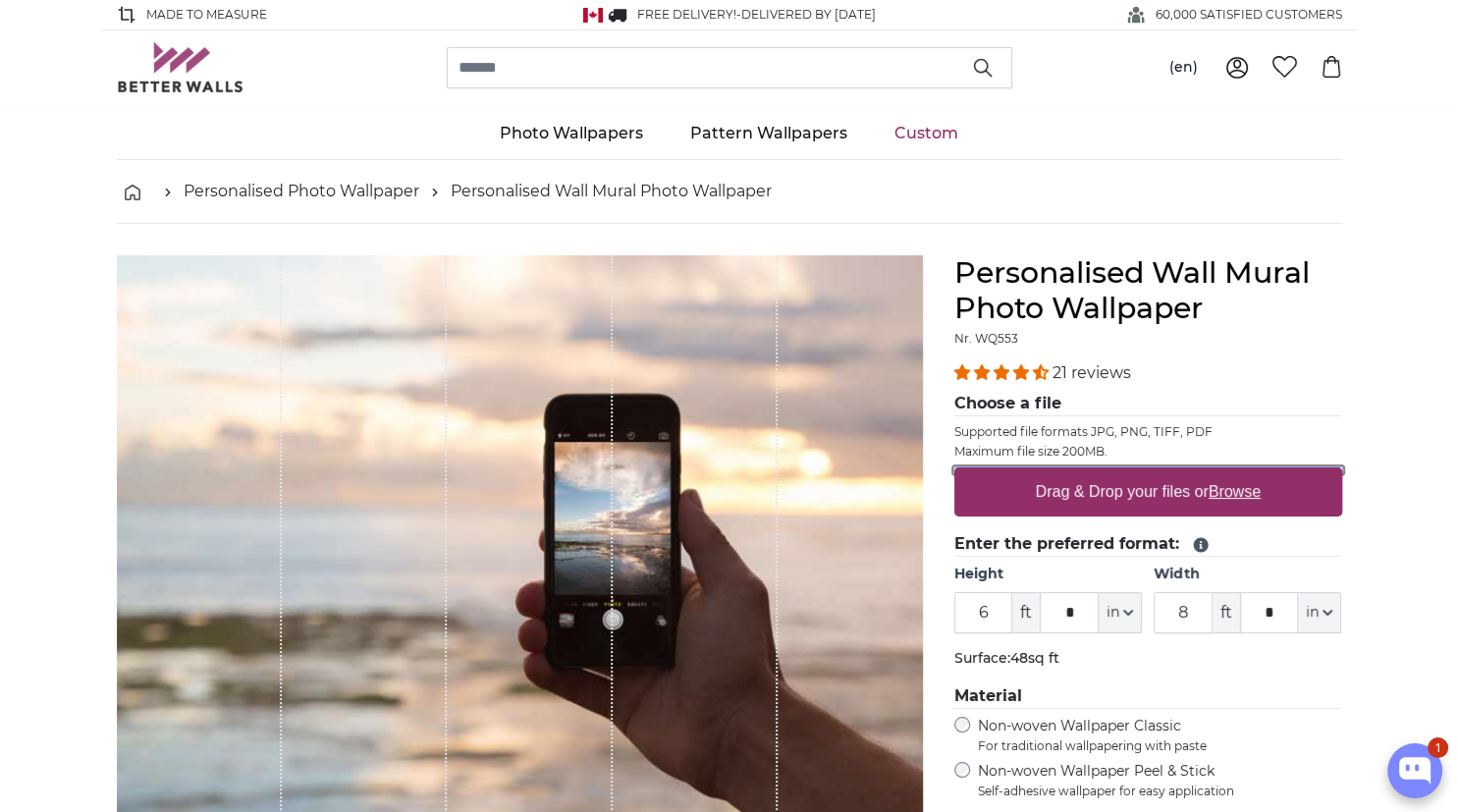 type on "**********" 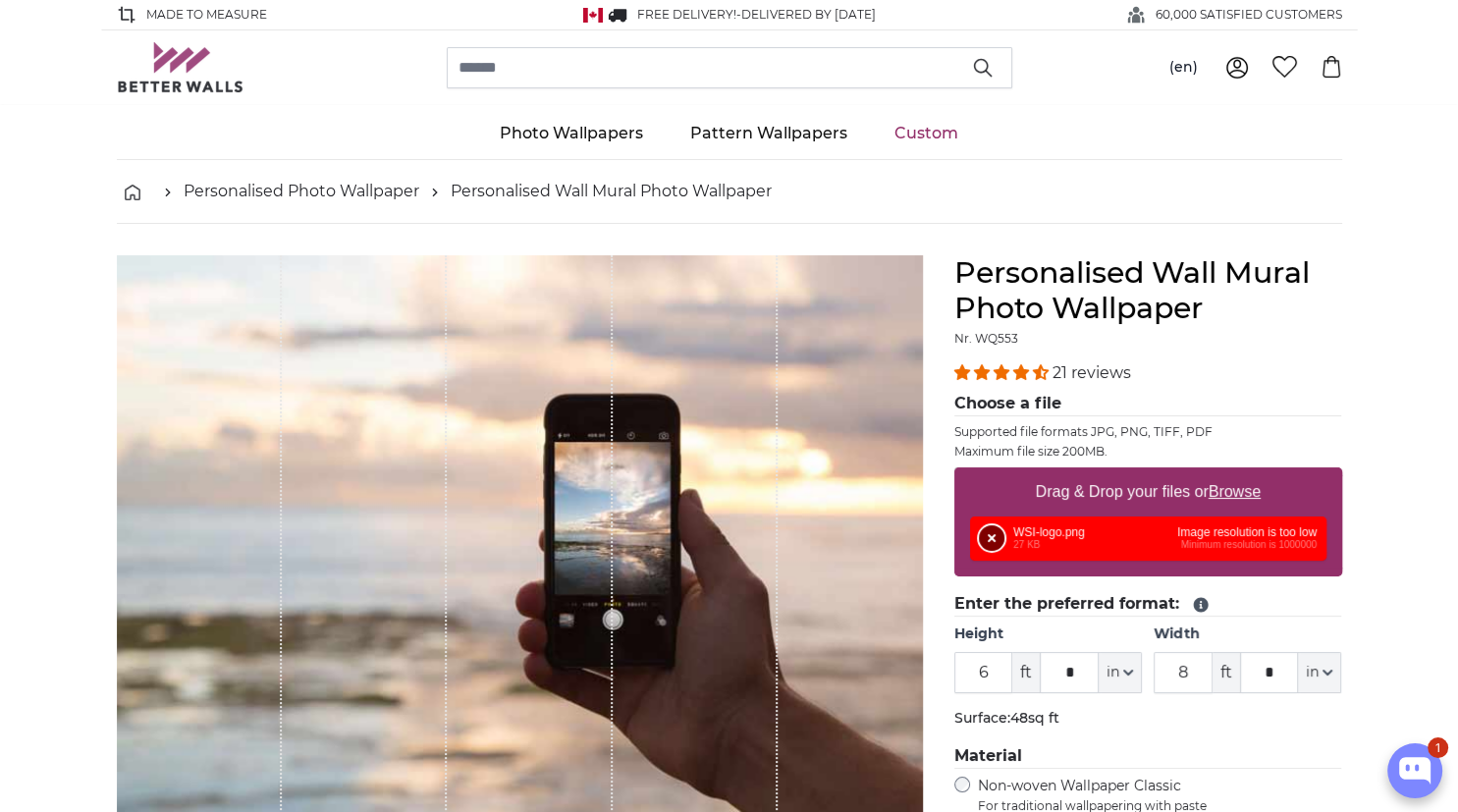 click on "Remove" at bounding box center [992, 538] 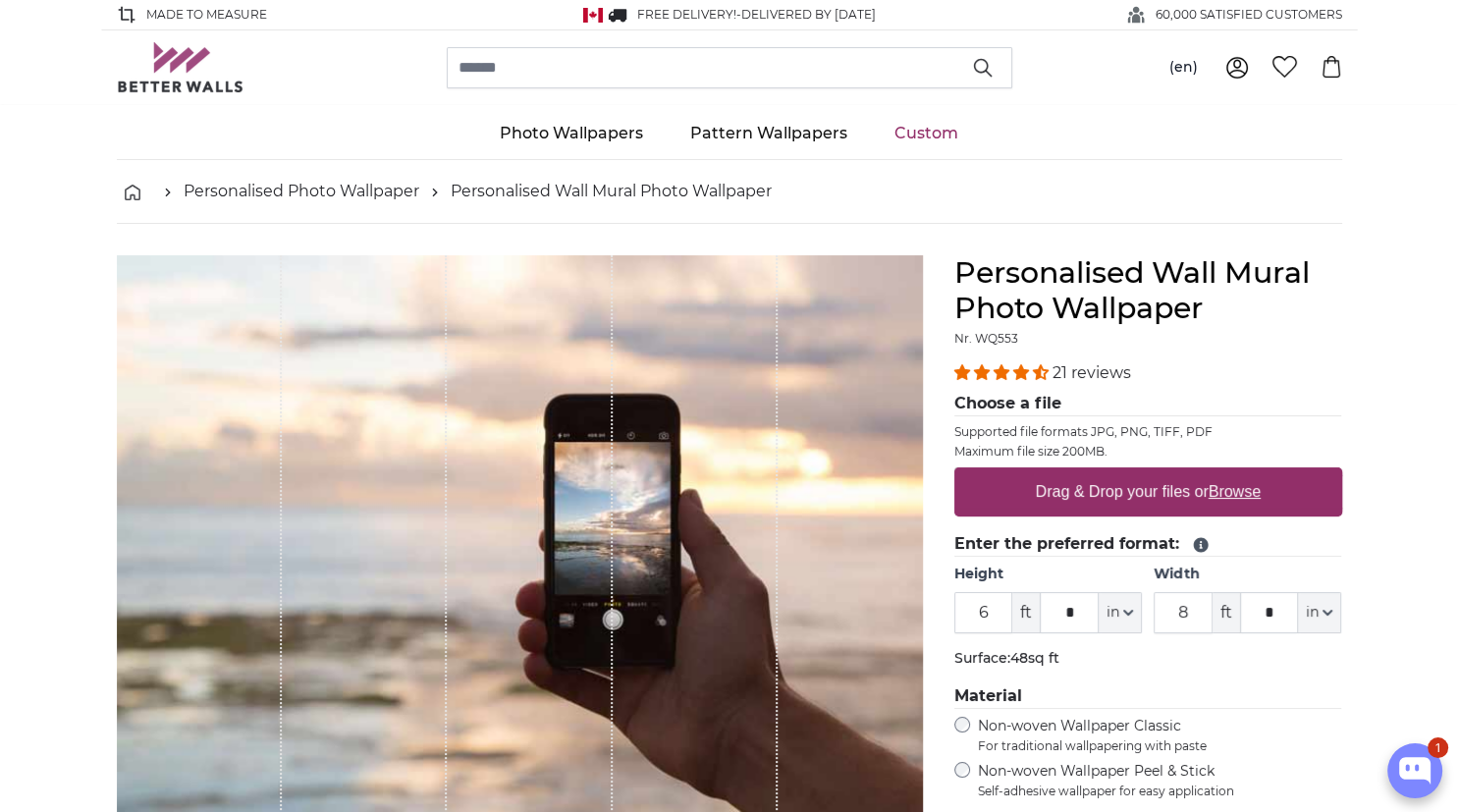 click on "Browse" at bounding box center [1234, 491] 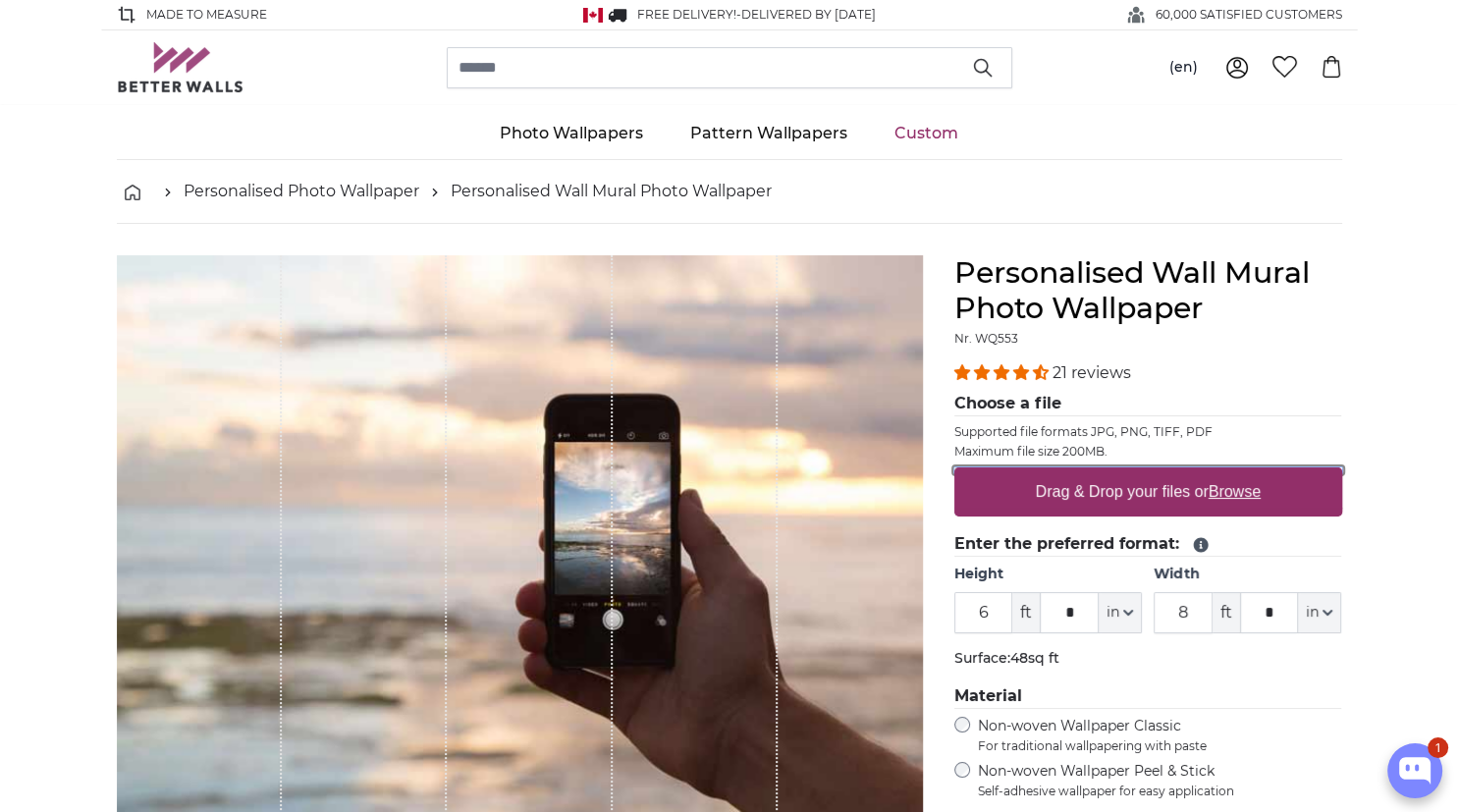 type on "**********" 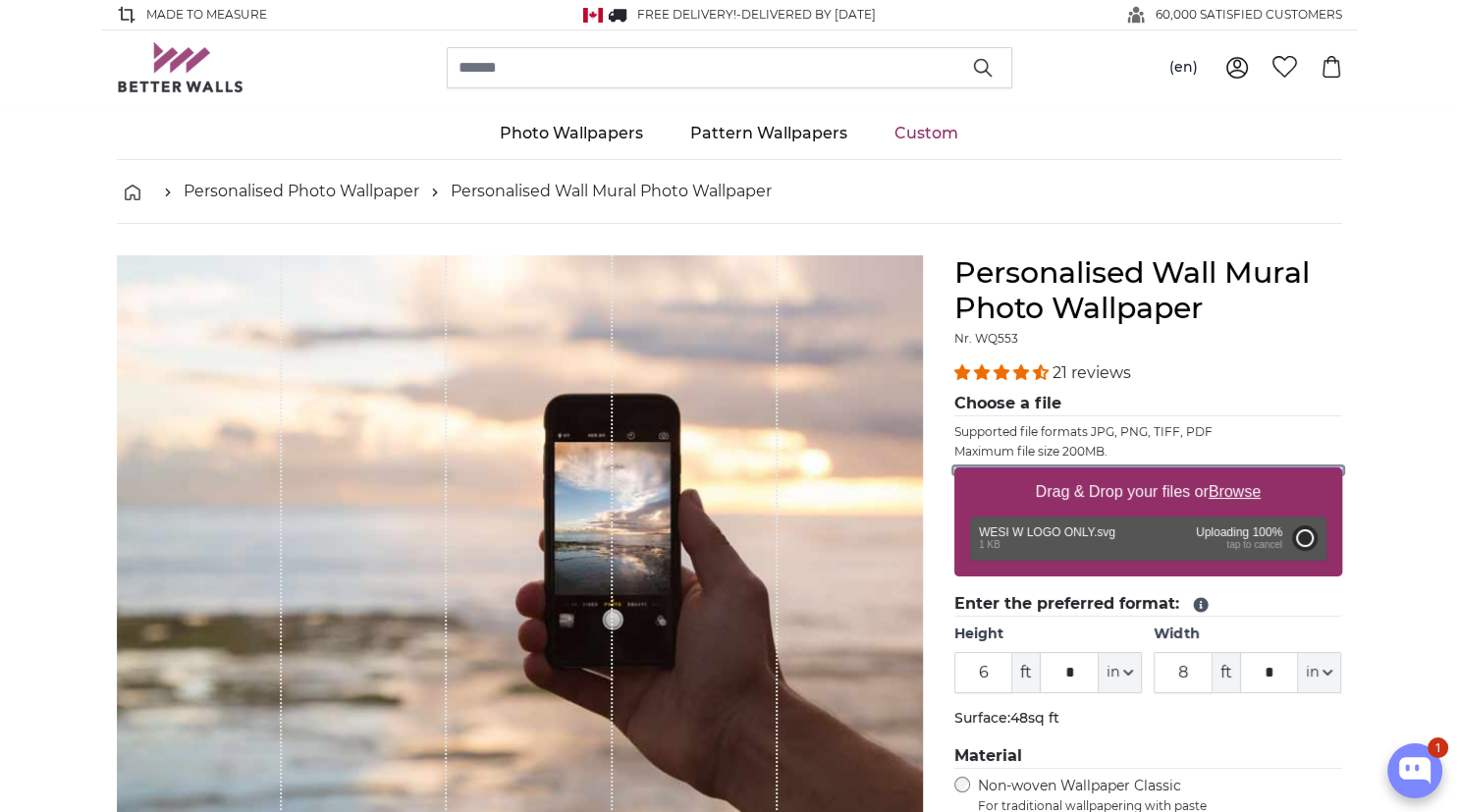 type on "2" 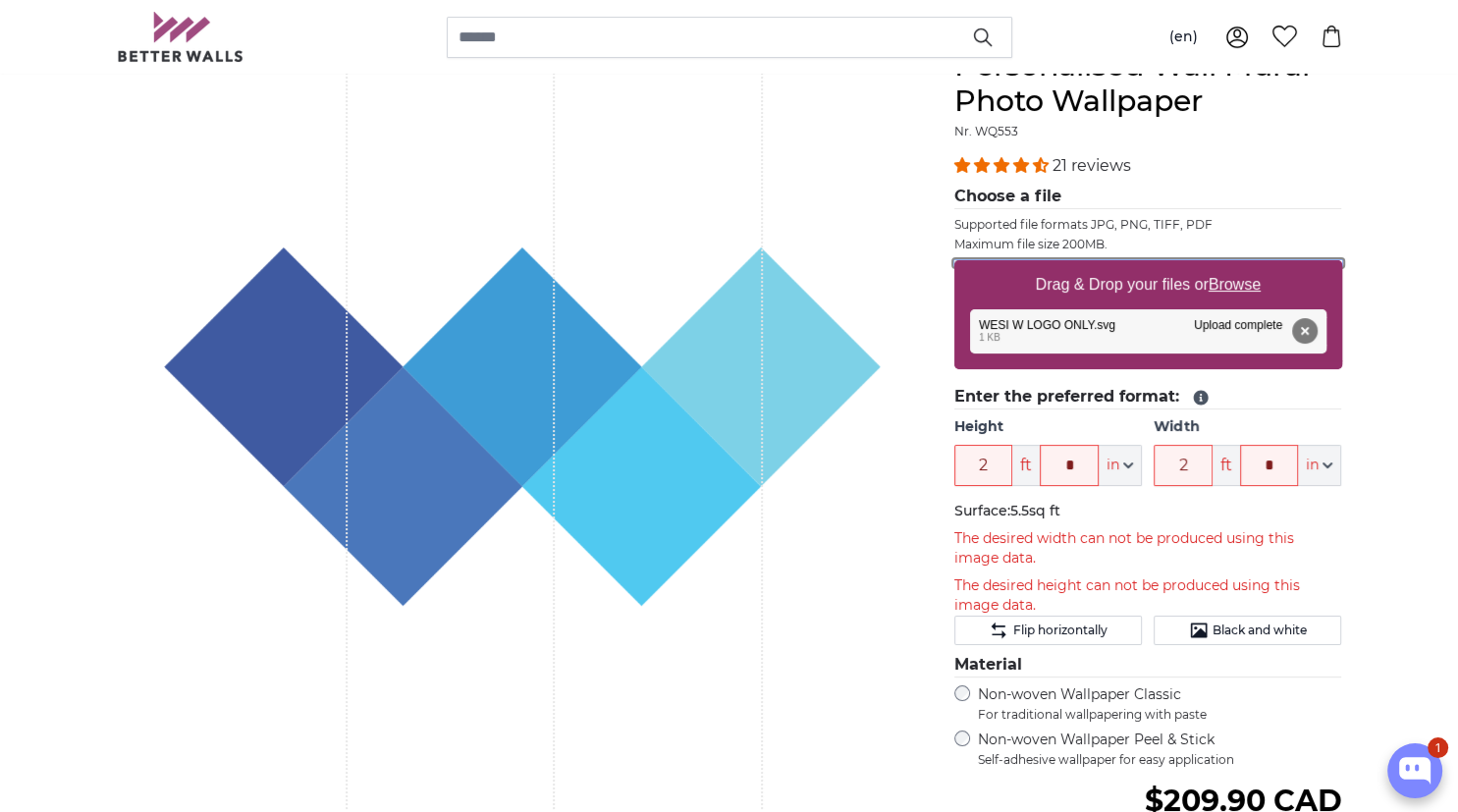 scroll, scrollTop: 310, scrollLeft: 0, axis: vertical 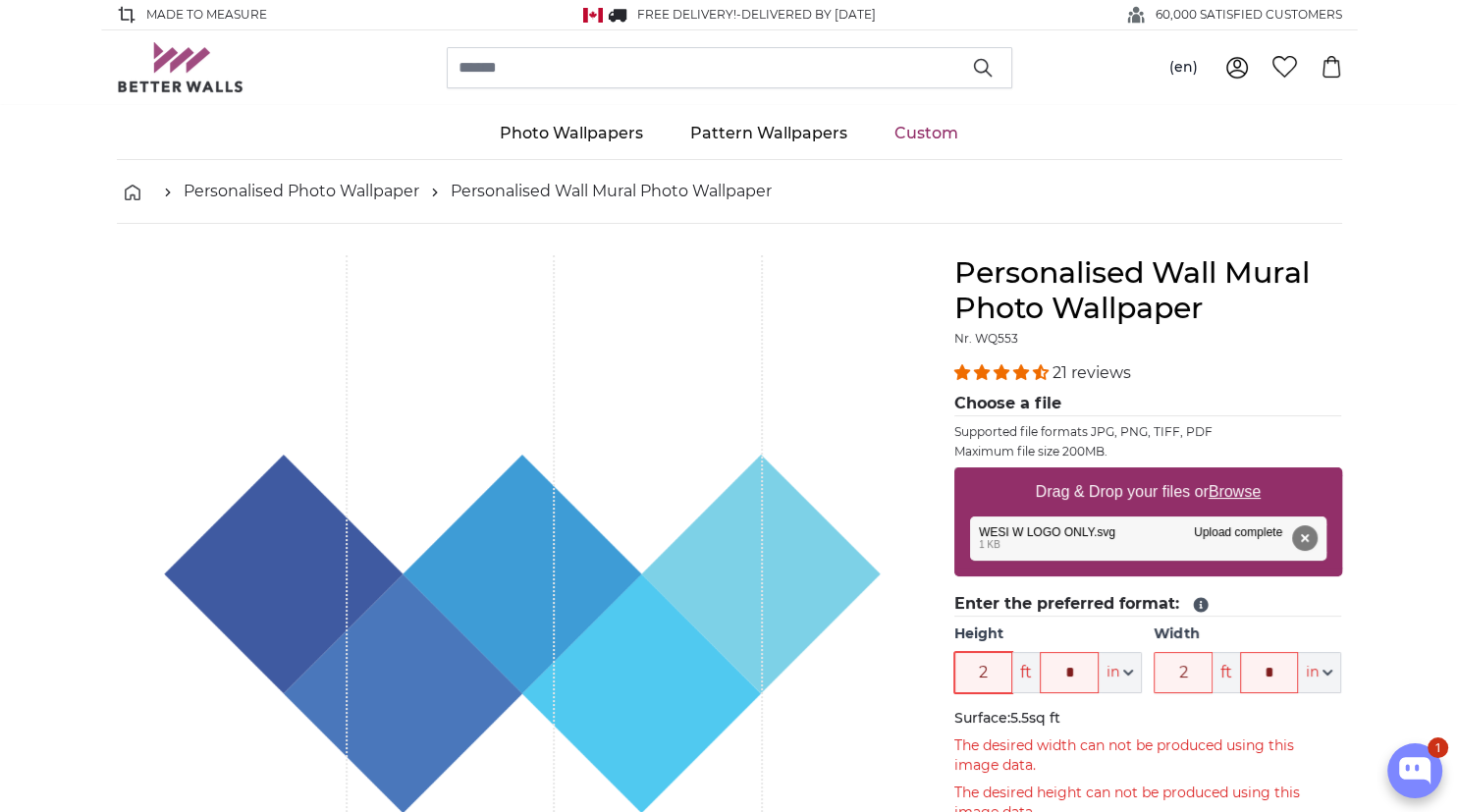 click on "2" at bounding box center [984, 673] 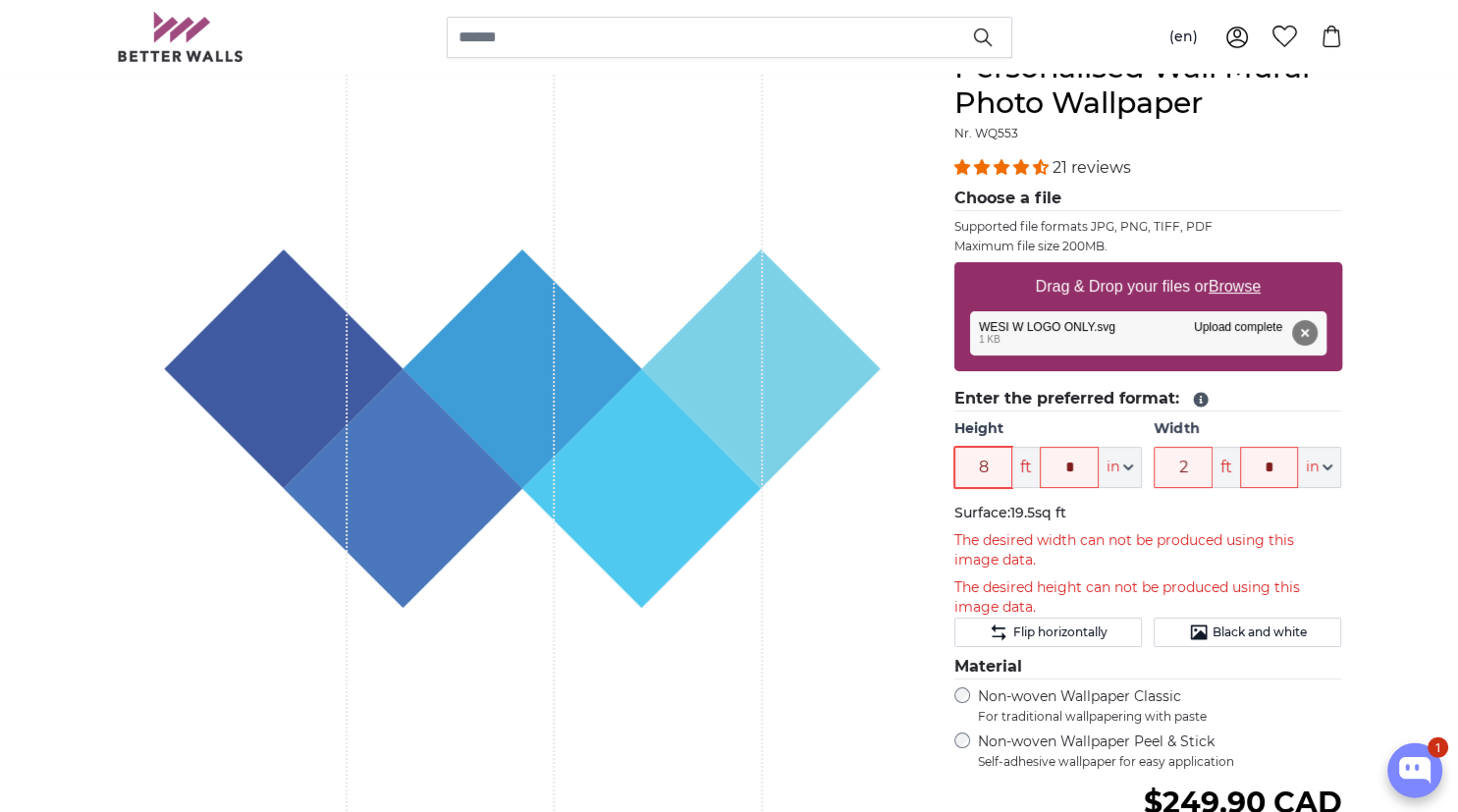 scroll, scrollTop: 207, scrollLeft: 0, axis: vertical 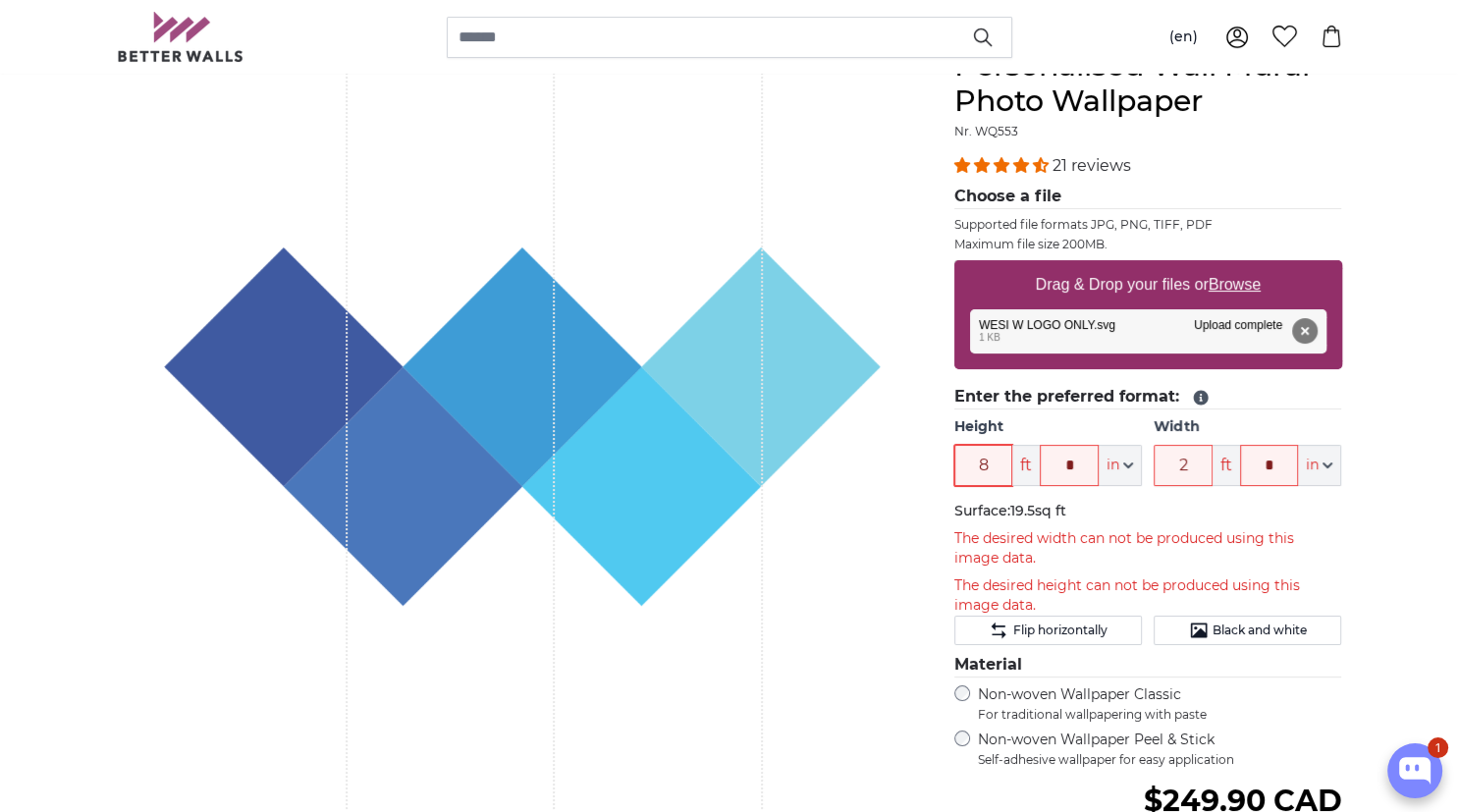 type on "8" 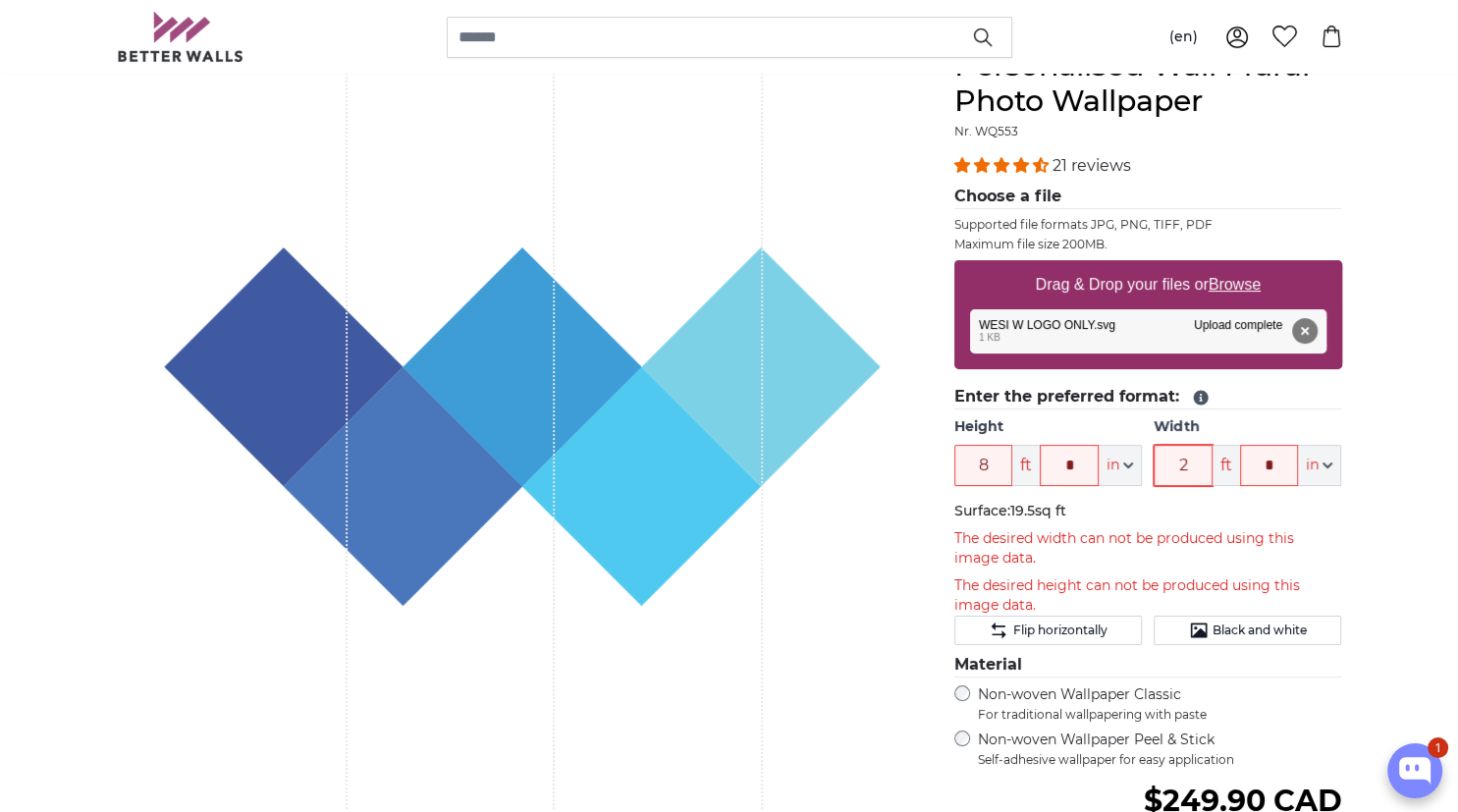 click on "2" at bounding box center (1183, 465) 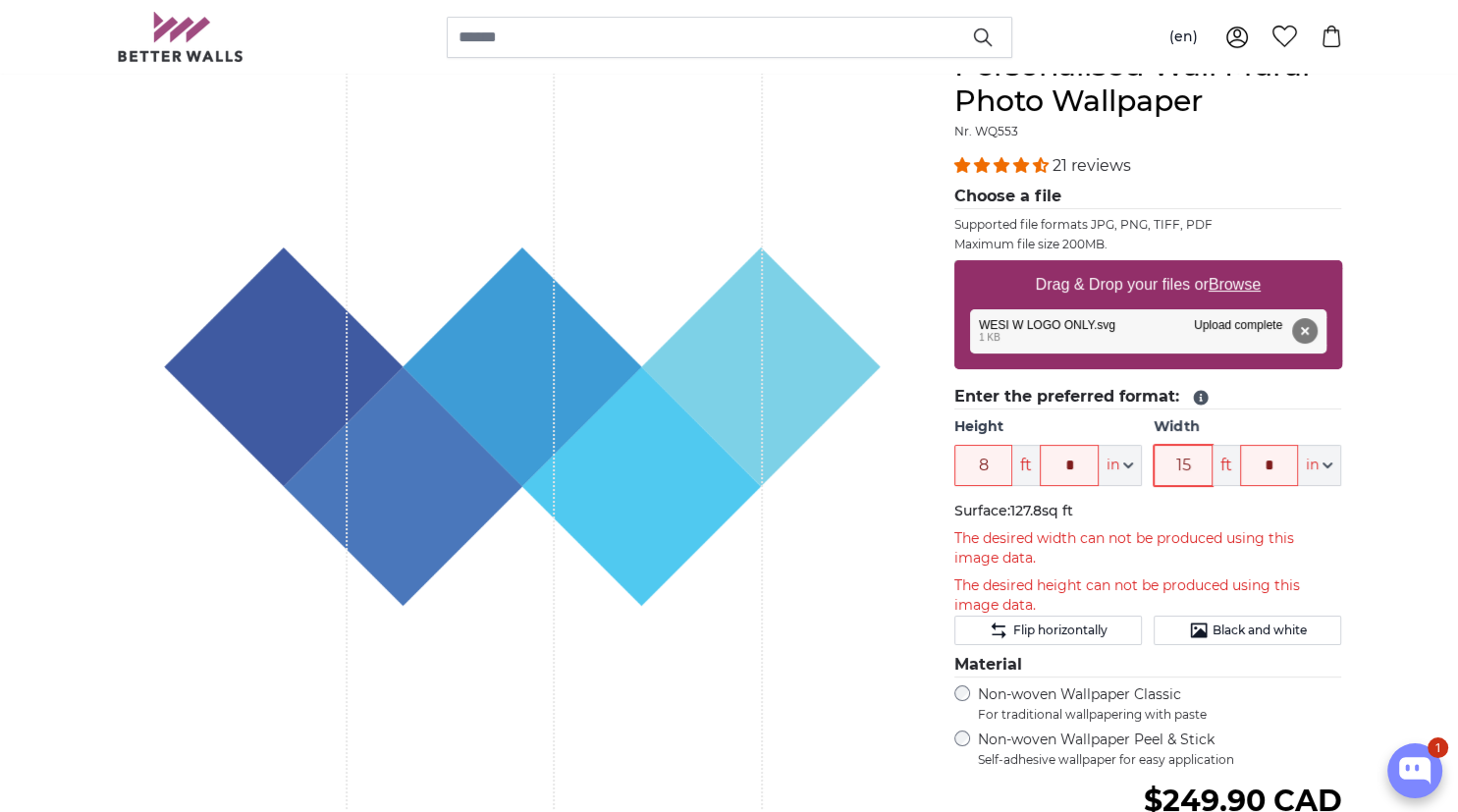 type on "15" 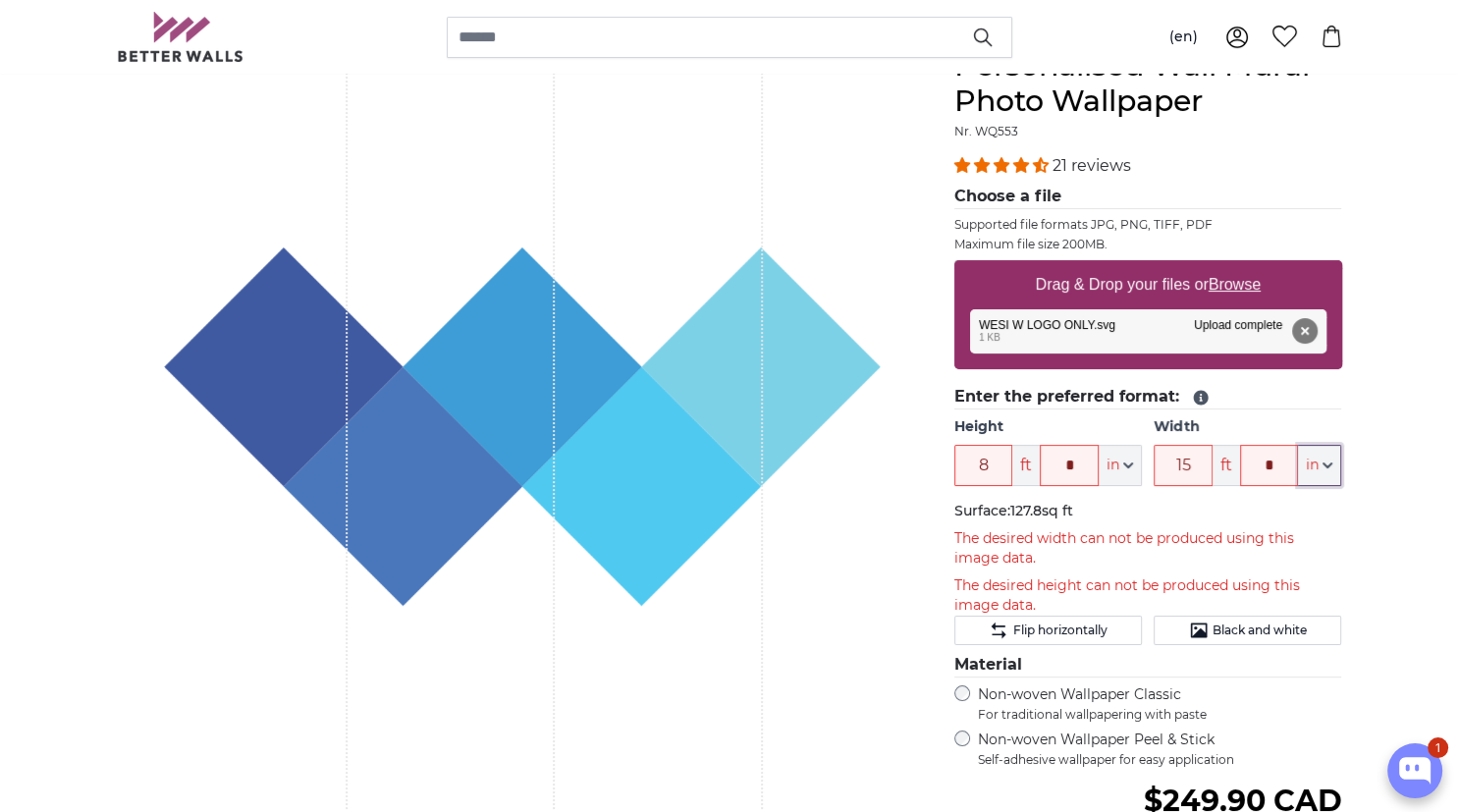 type 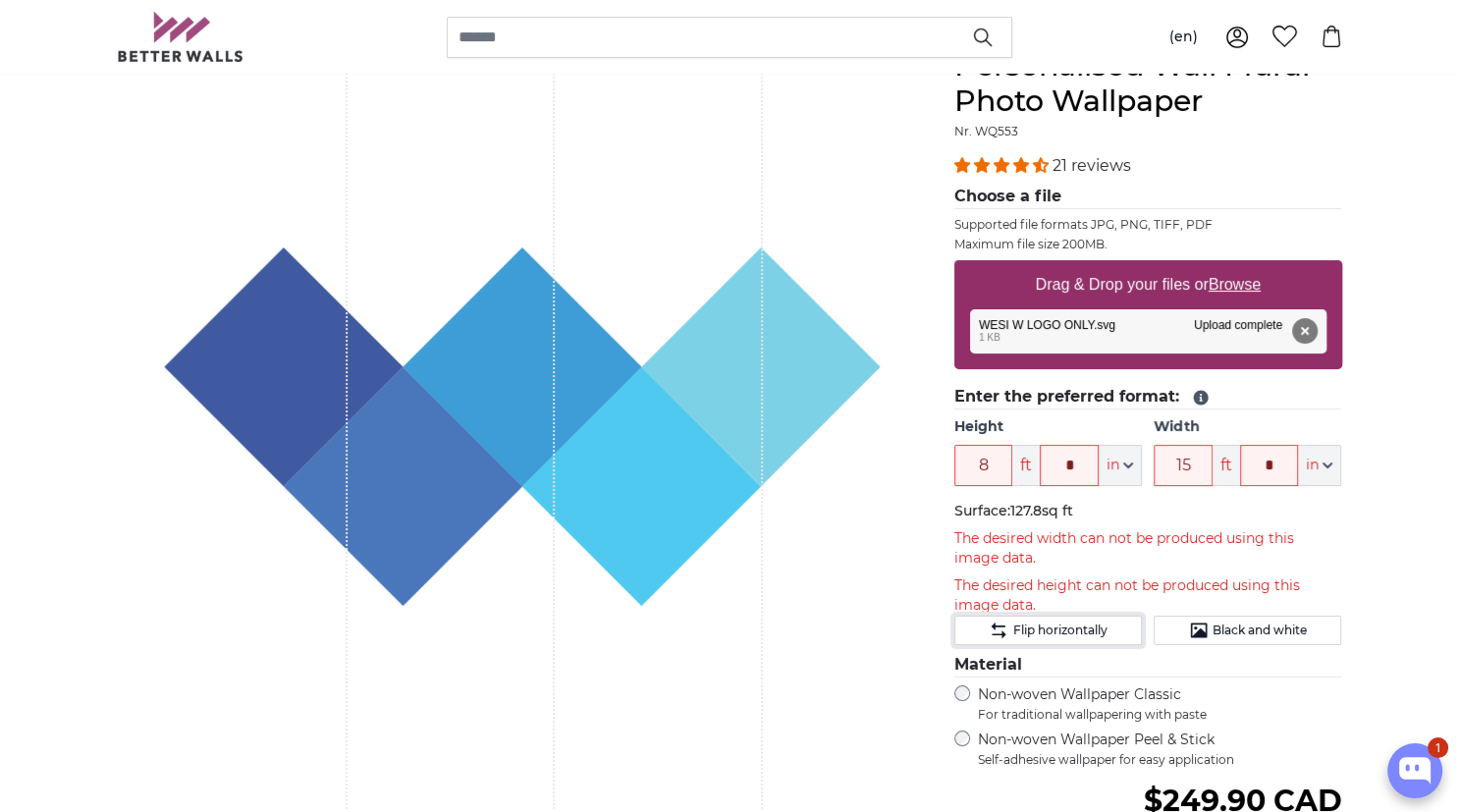 type 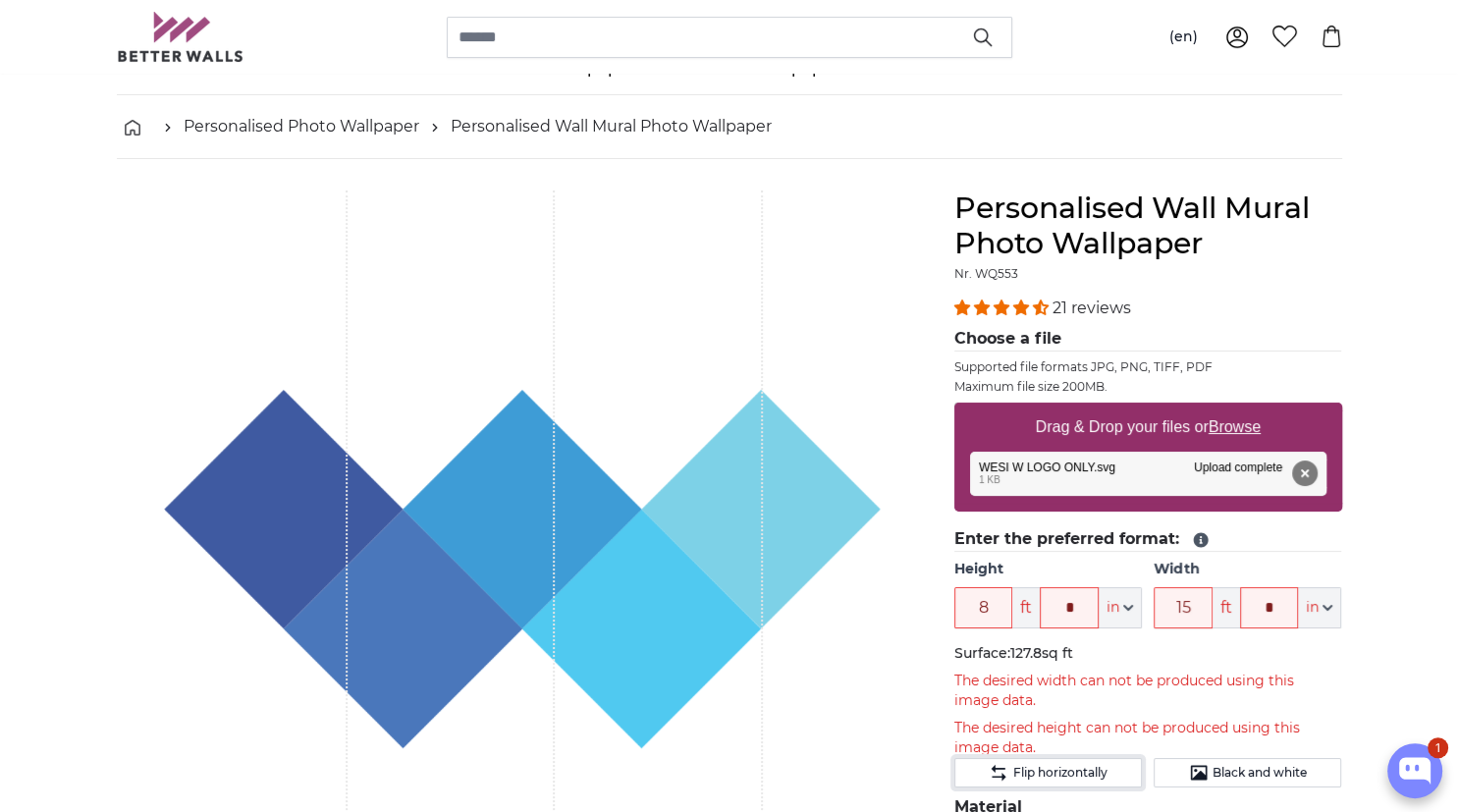 scroll, scrollTop: 103, scrollLeft: 0, axis: vertical 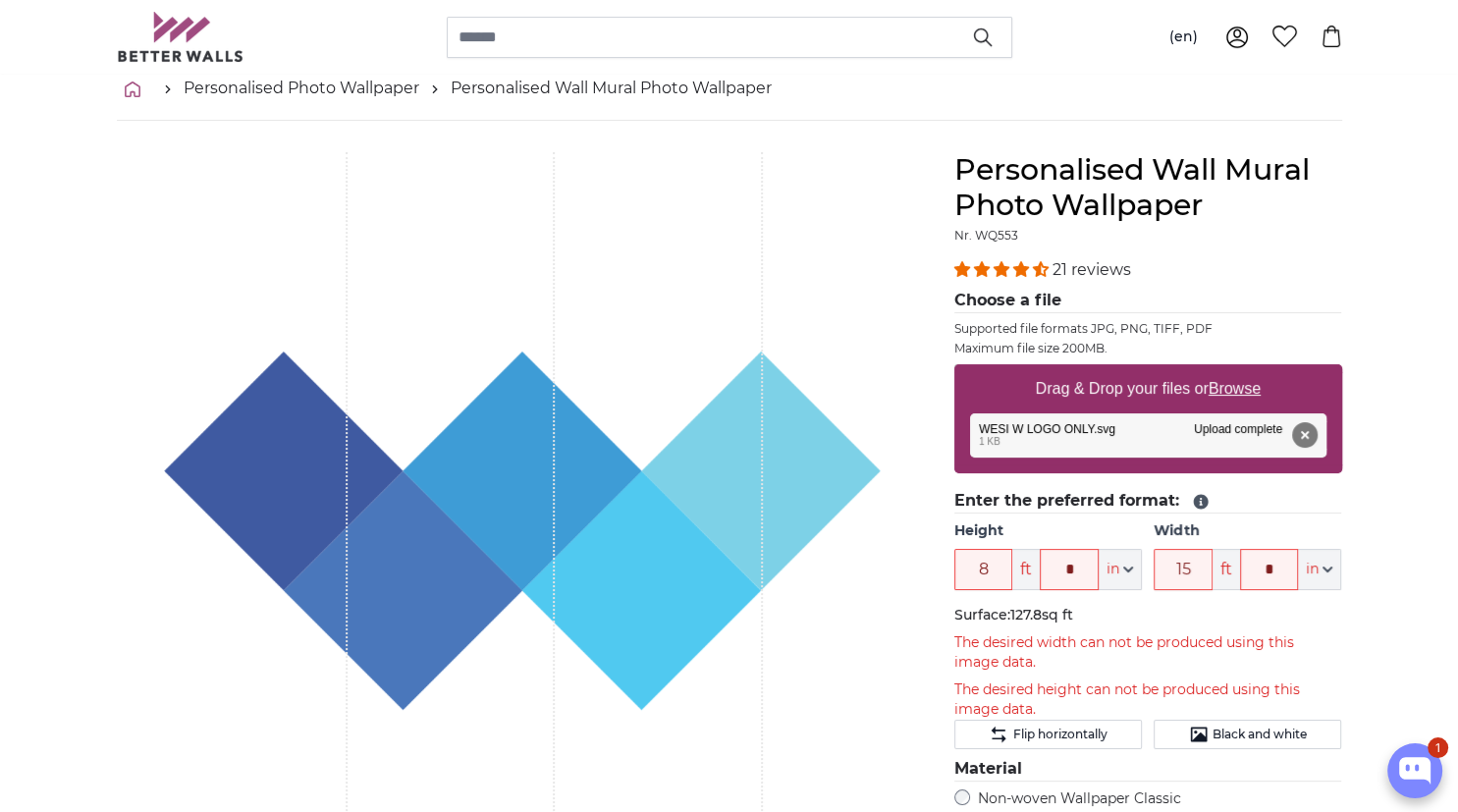 click 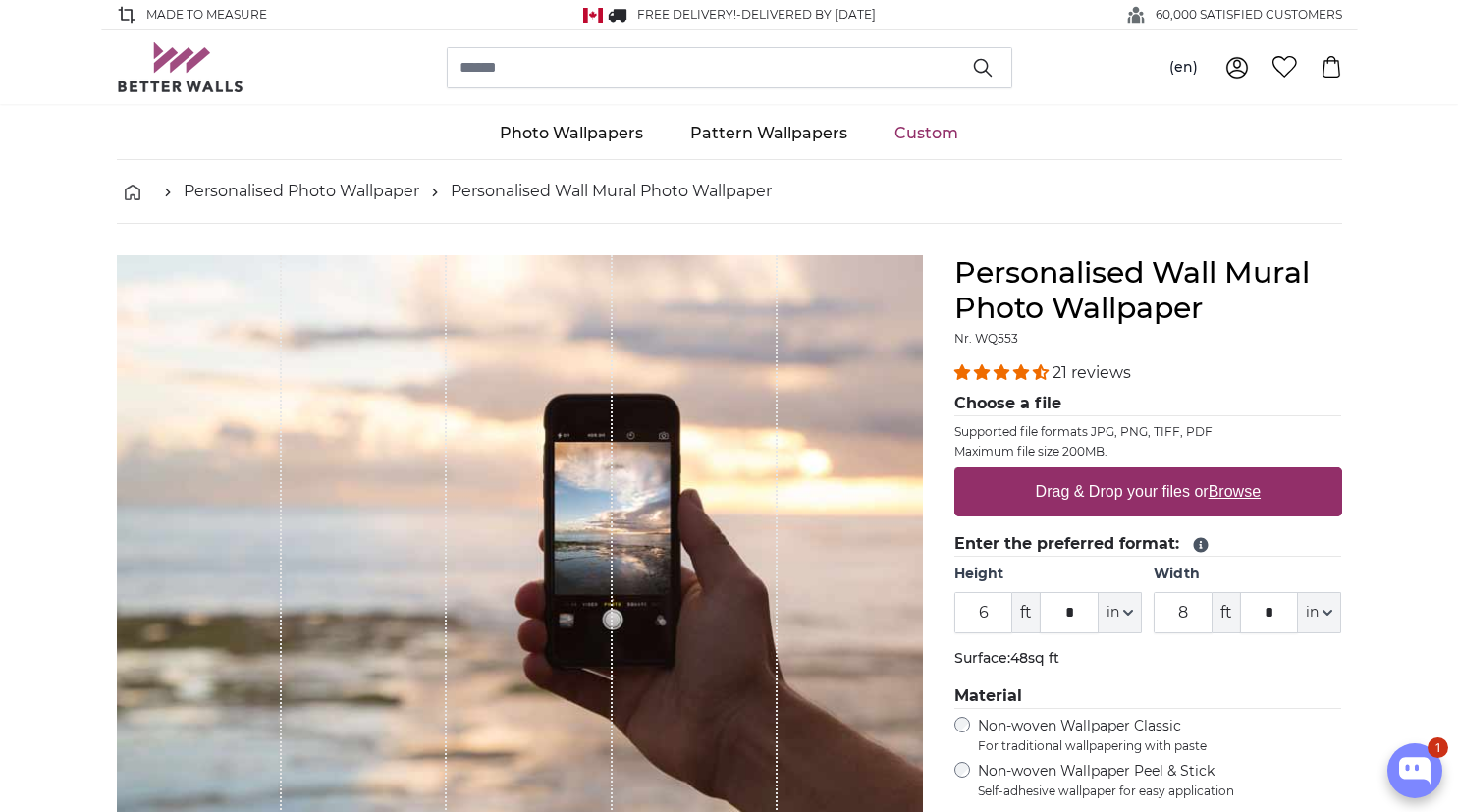 scroll, scrollTop: 0, scrollLeft: 0, axis: both 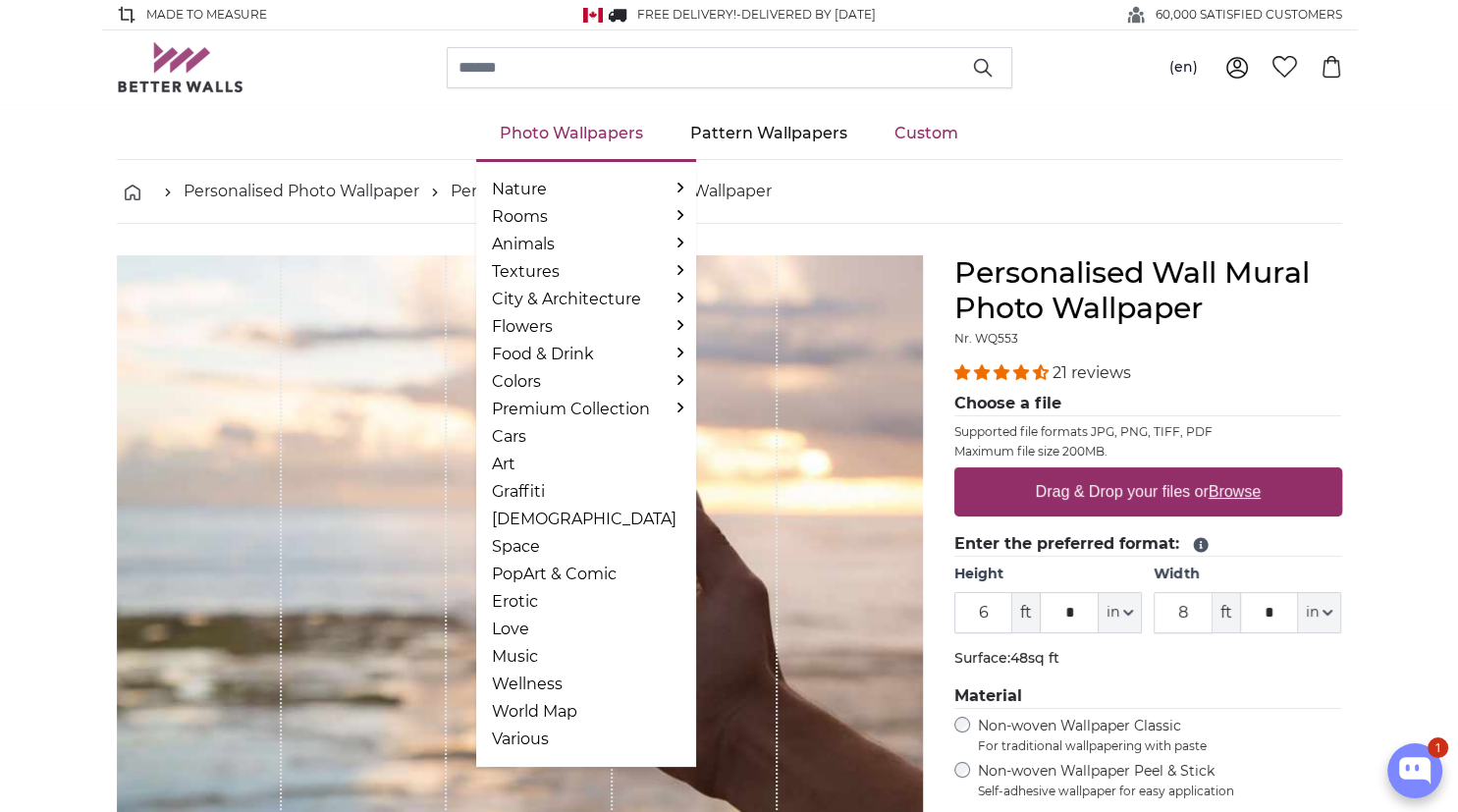 click on "Photo Wallpapers" at bounding box center [571, 134] 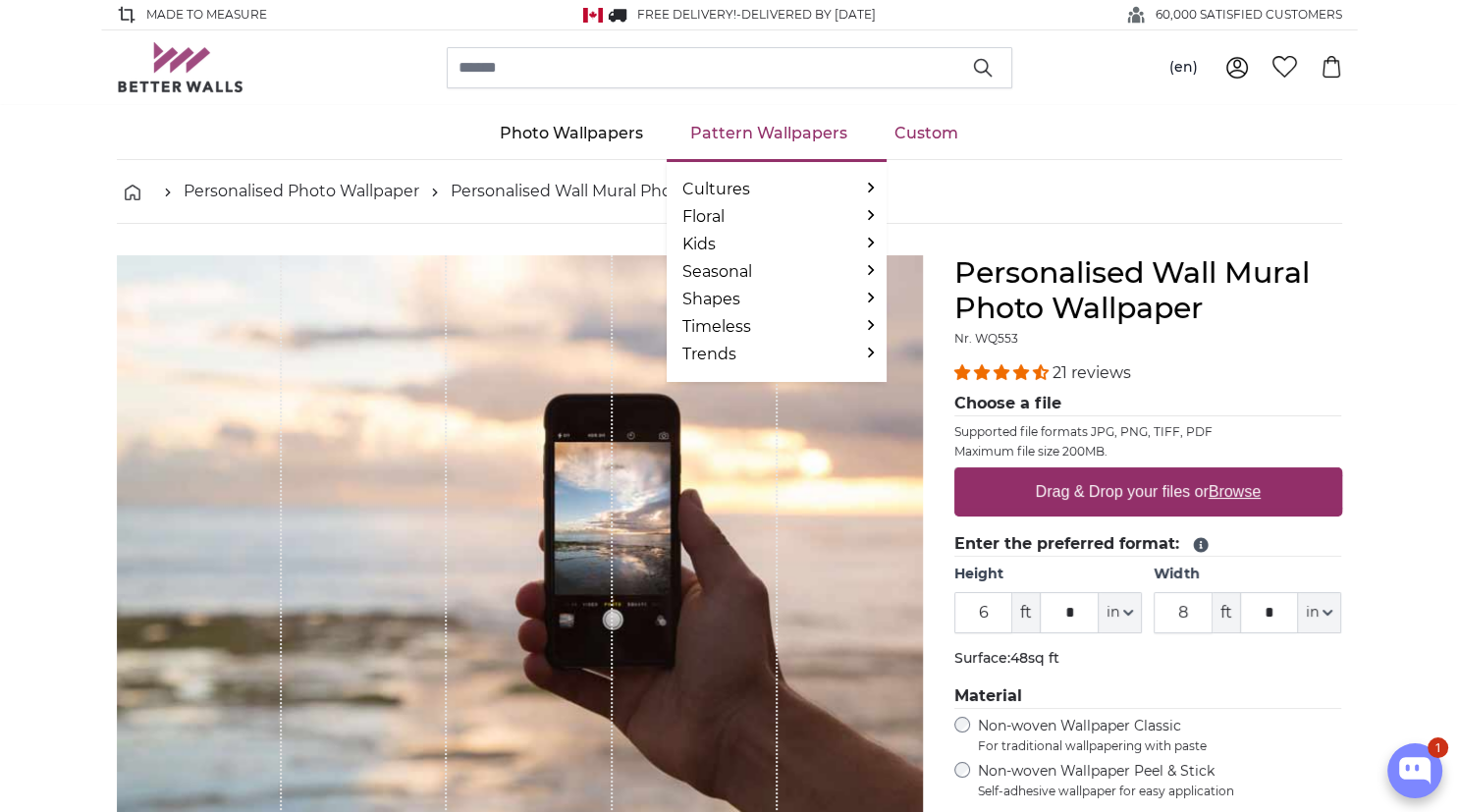 click on "Pattern Wallpapers" at bounding box center [769, 134] 